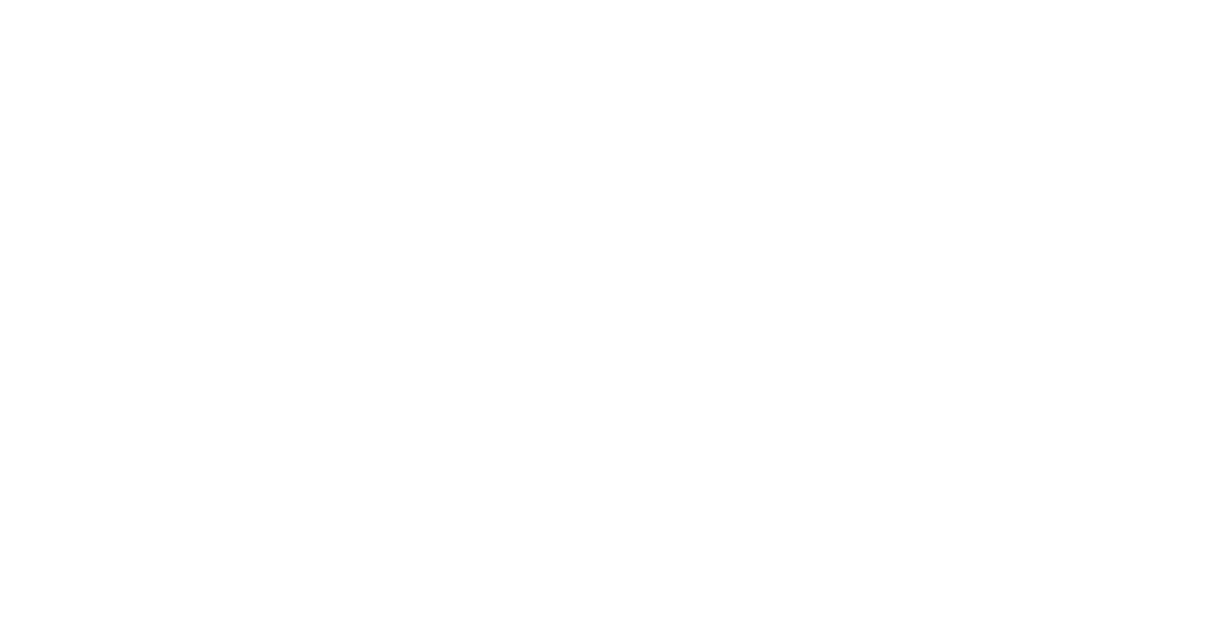 scroll, scrollTop: 0, scrollLeft: 0, axis: both 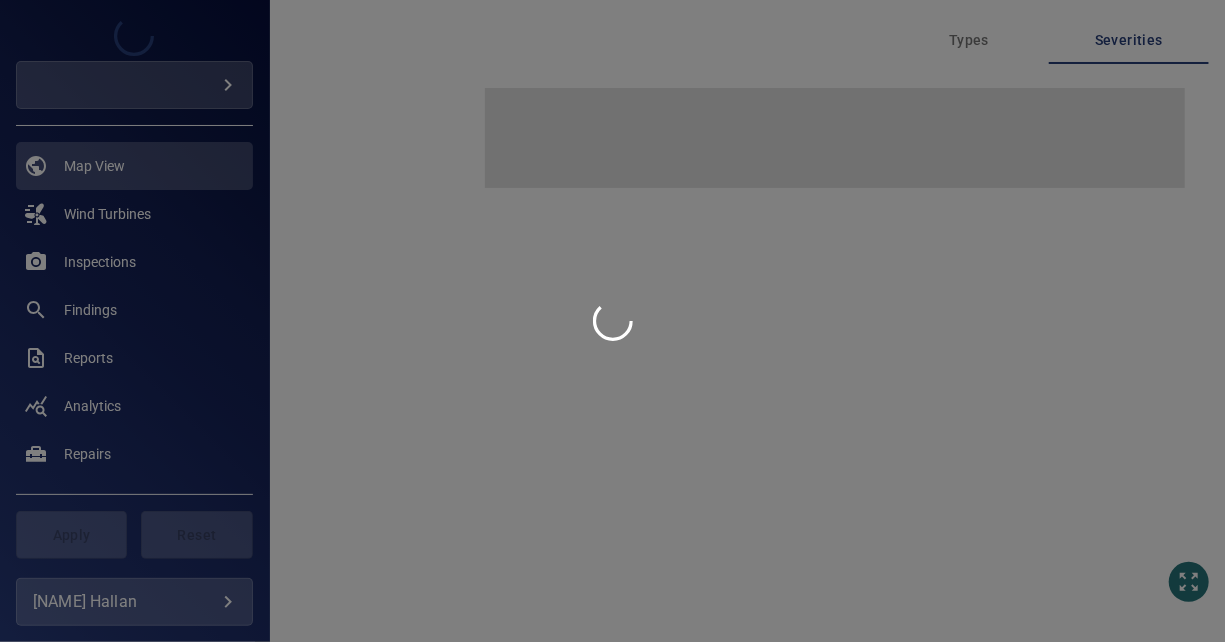 type on "*********" 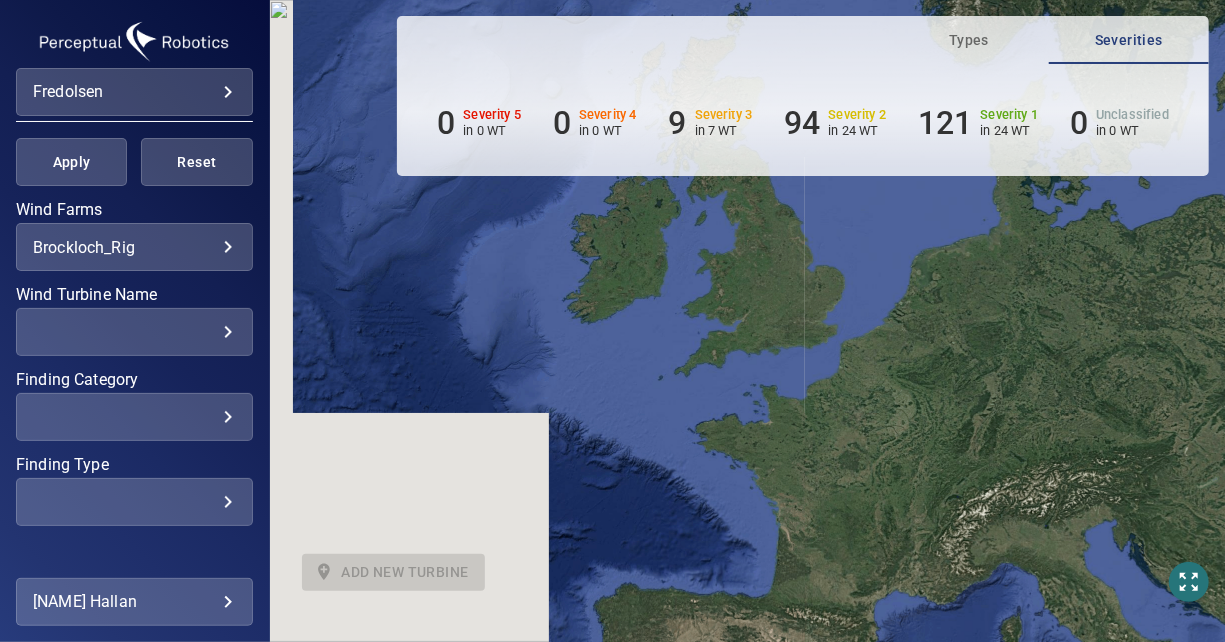 scroll, scrollTop: 382, scrollLeft: 0, axis: vertical 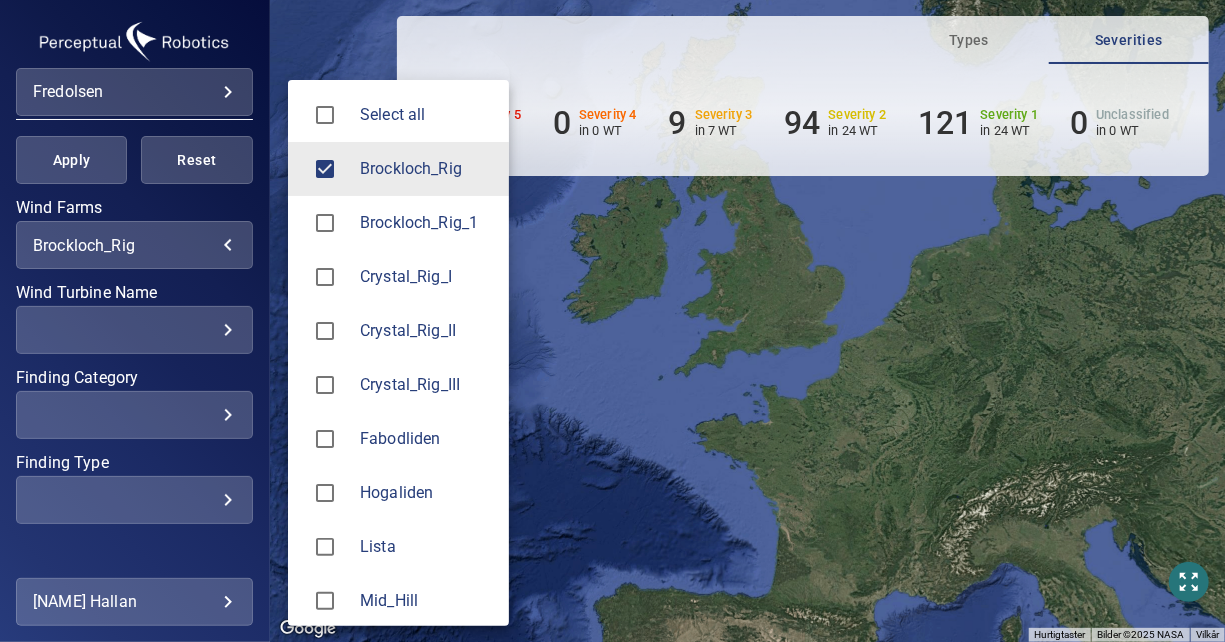 click on "**********" at bounding box center [612, 321] 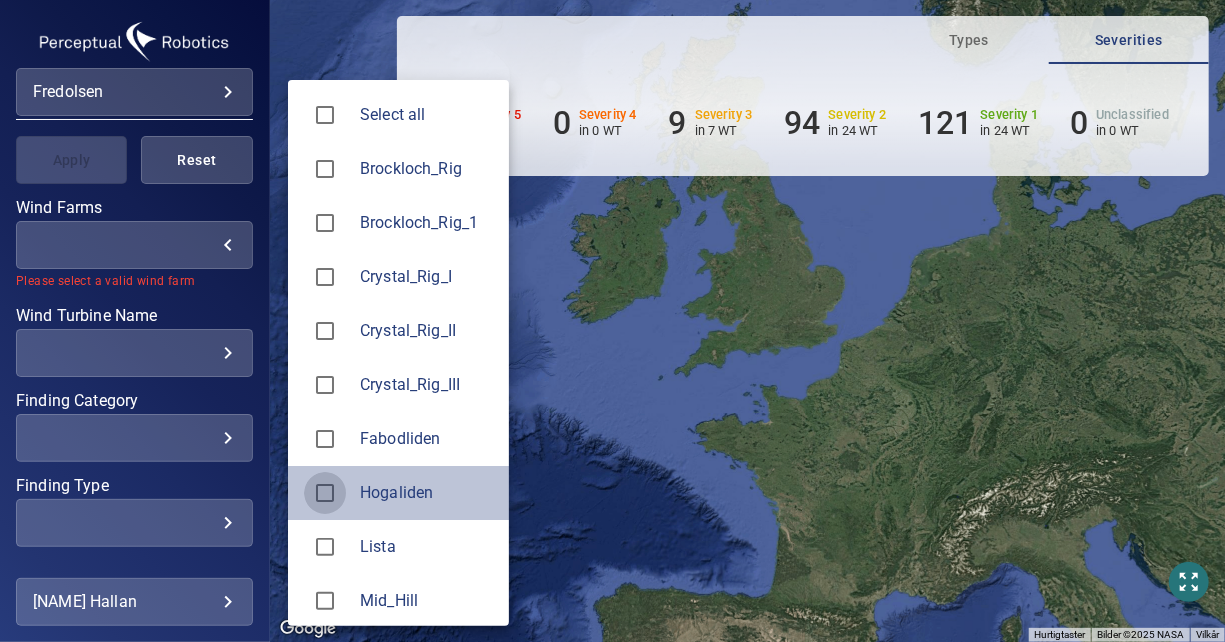 type on "*********" 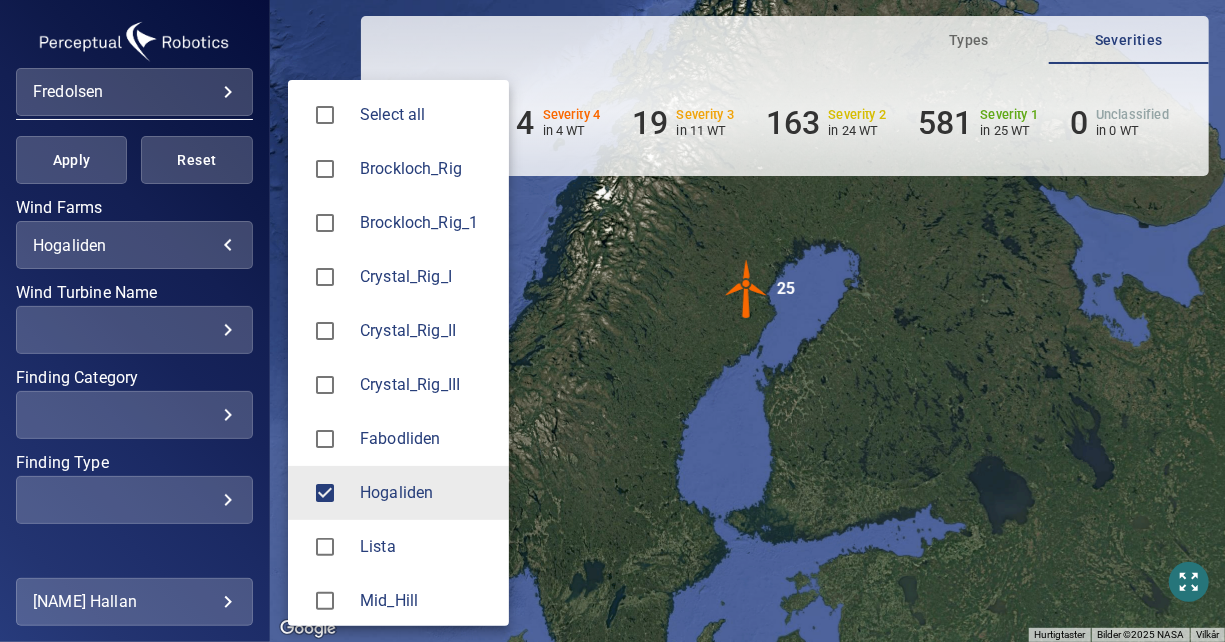 drag, startPoint x: 265, startPoint y: 482, endPoint x: 265, endPoint y: 556, distance: 74 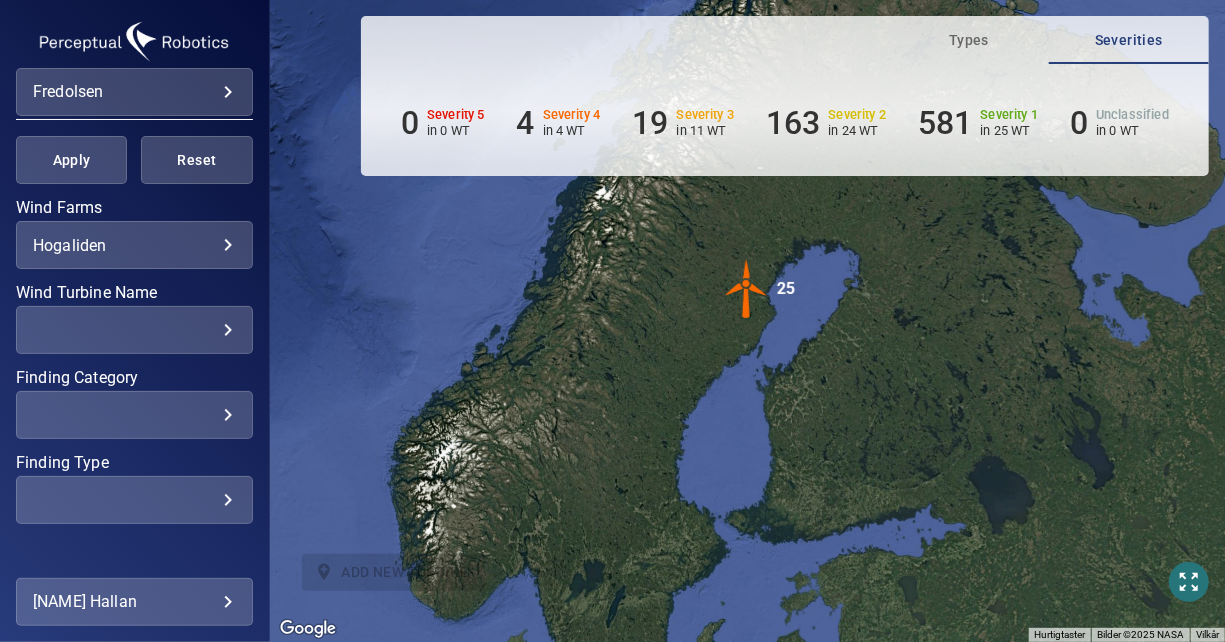 scroll, scrollTop: 426, scrollLeft: 0, axis: vertical 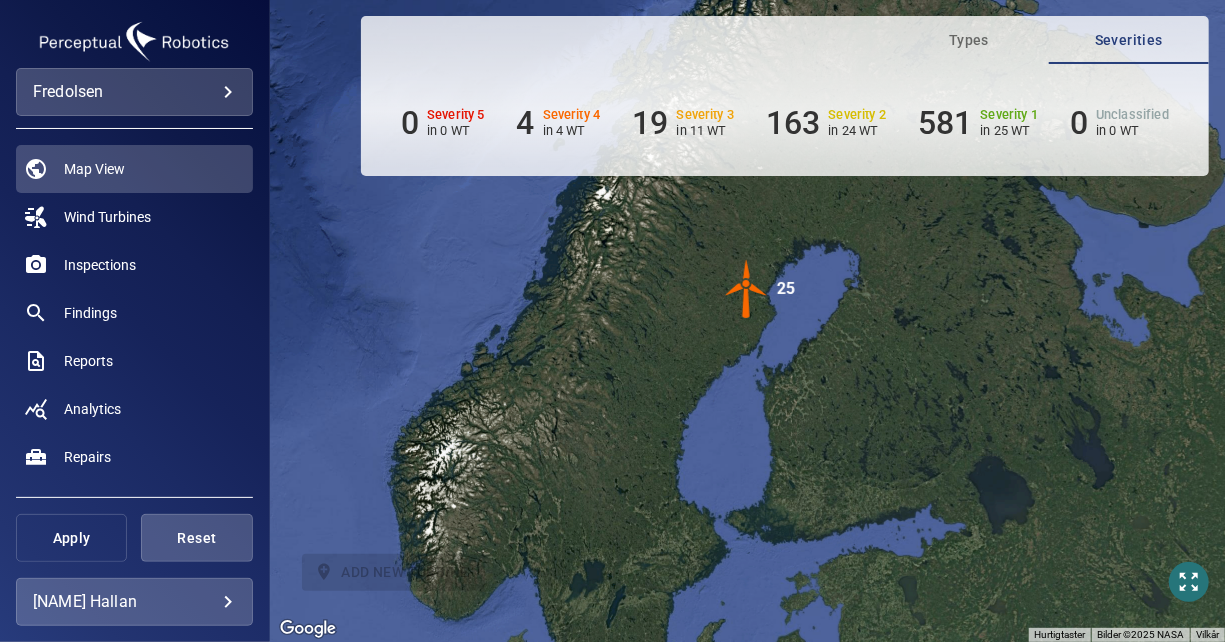 click on "Apply" at bounding box center (71, 538) 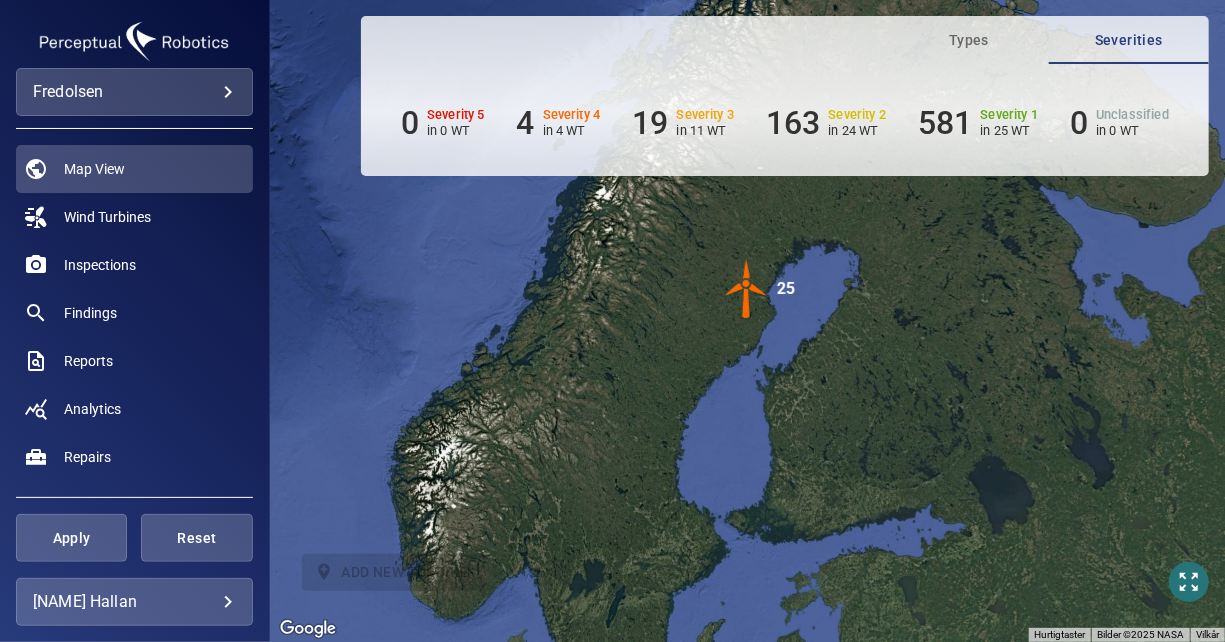 click at bounding box center (747, 289) 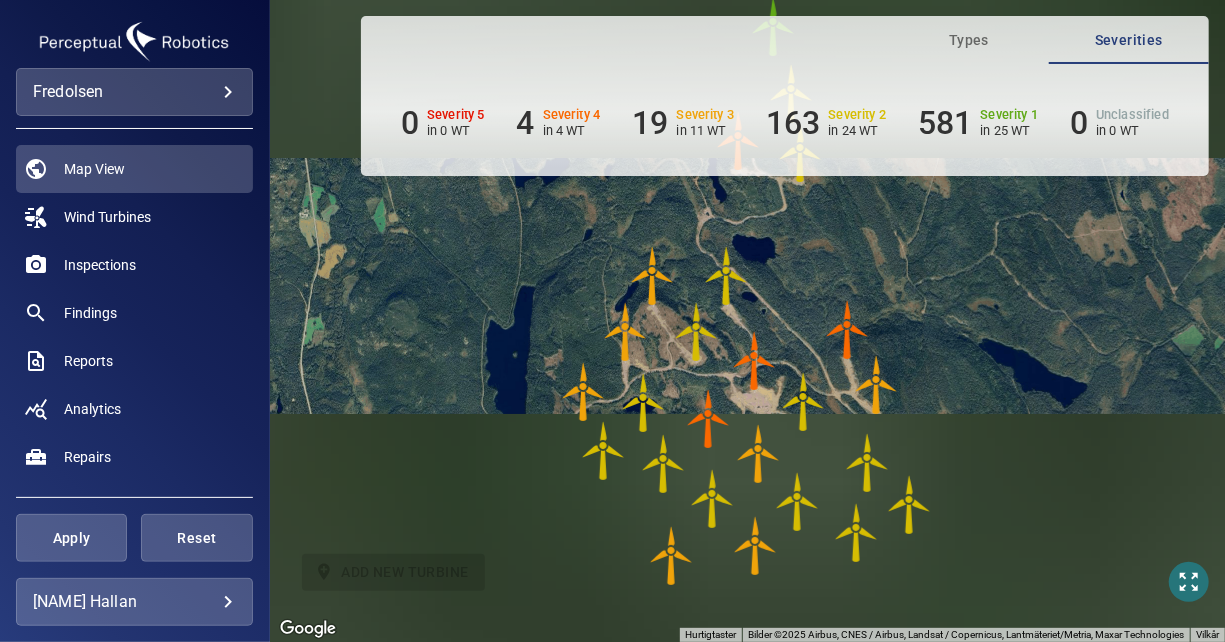 click at bounding box center (709, 419) 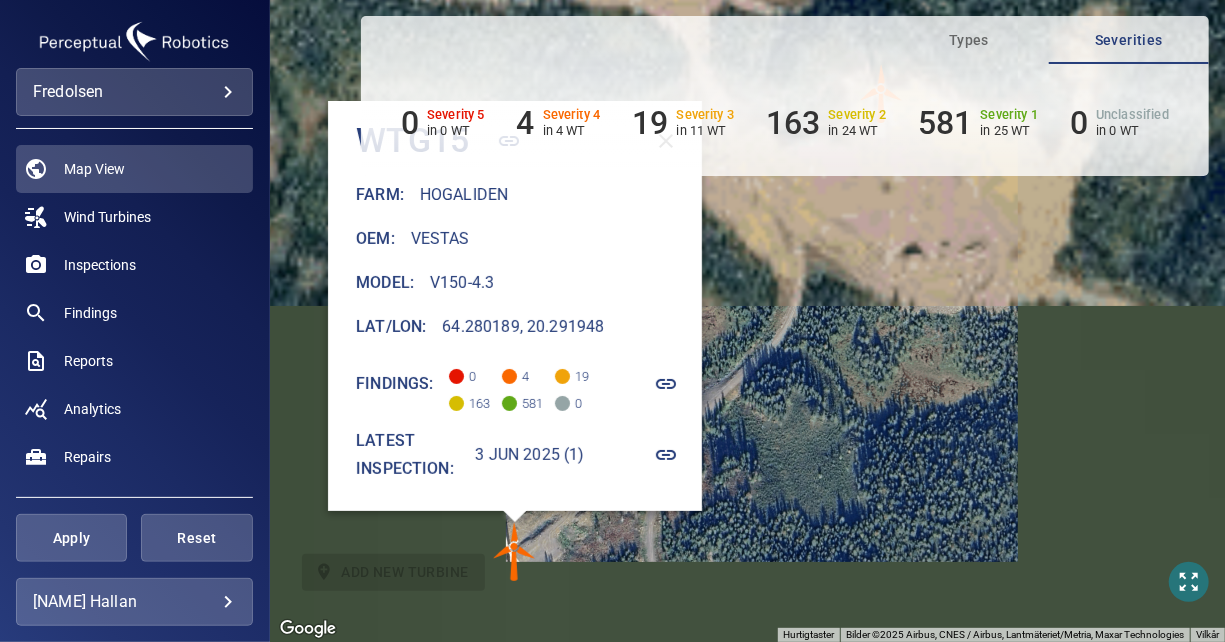 click 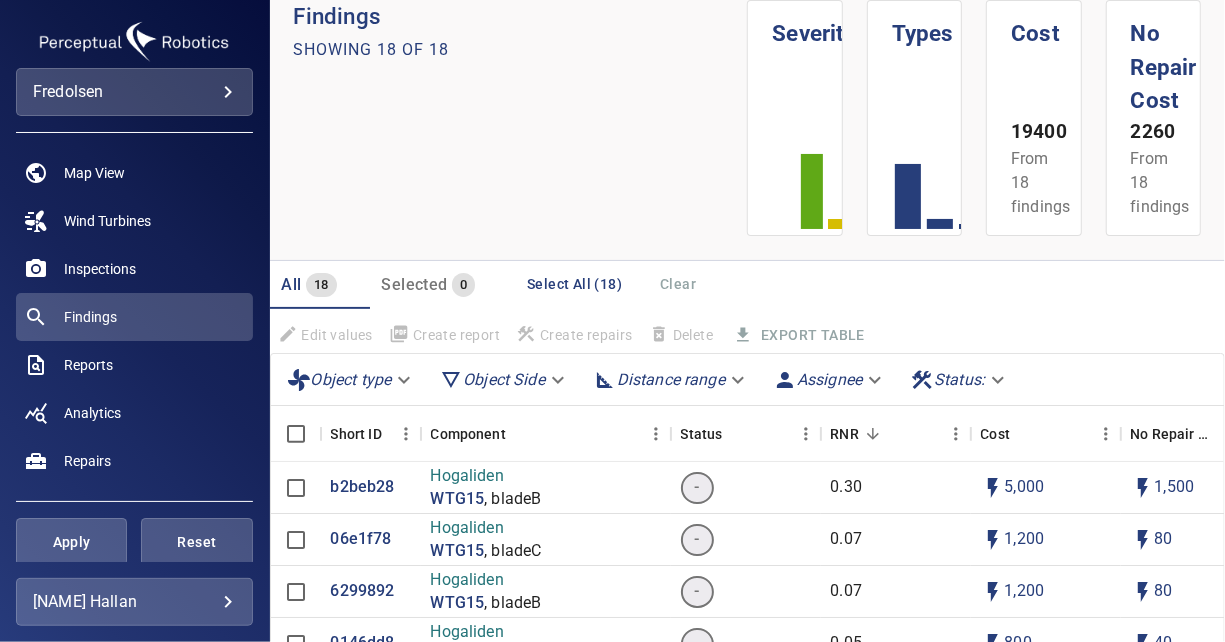 scroll, scrollTop: 2, scrollLeft: 0, axis: vertical 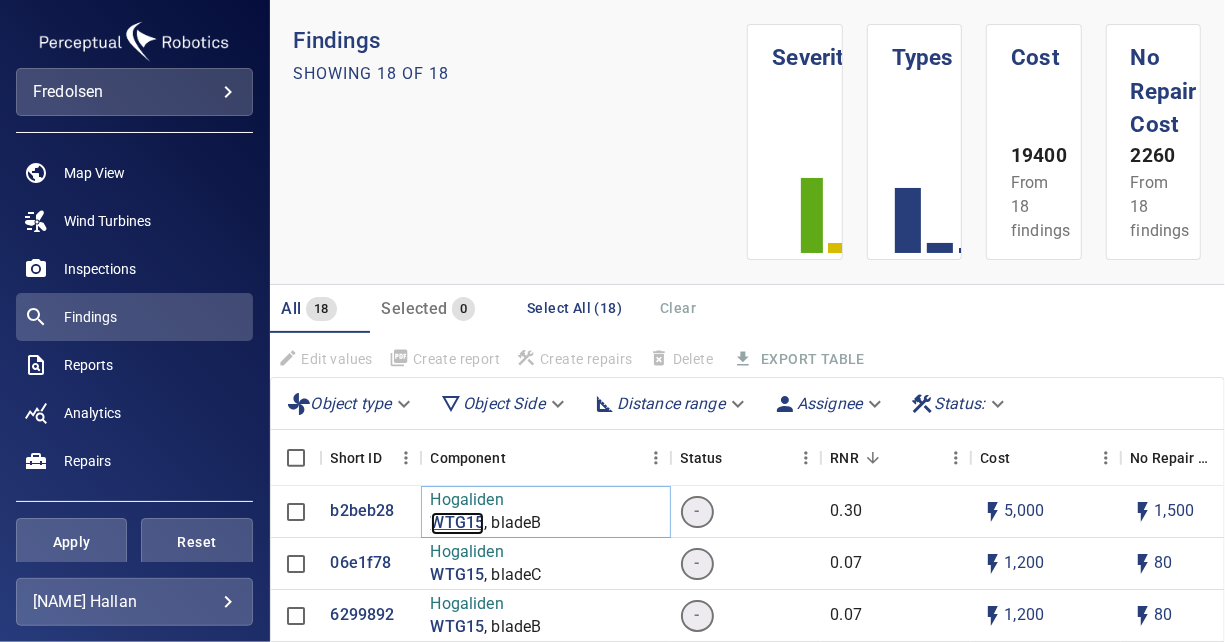 click on "WTG15" at bounding box center (458, 523) 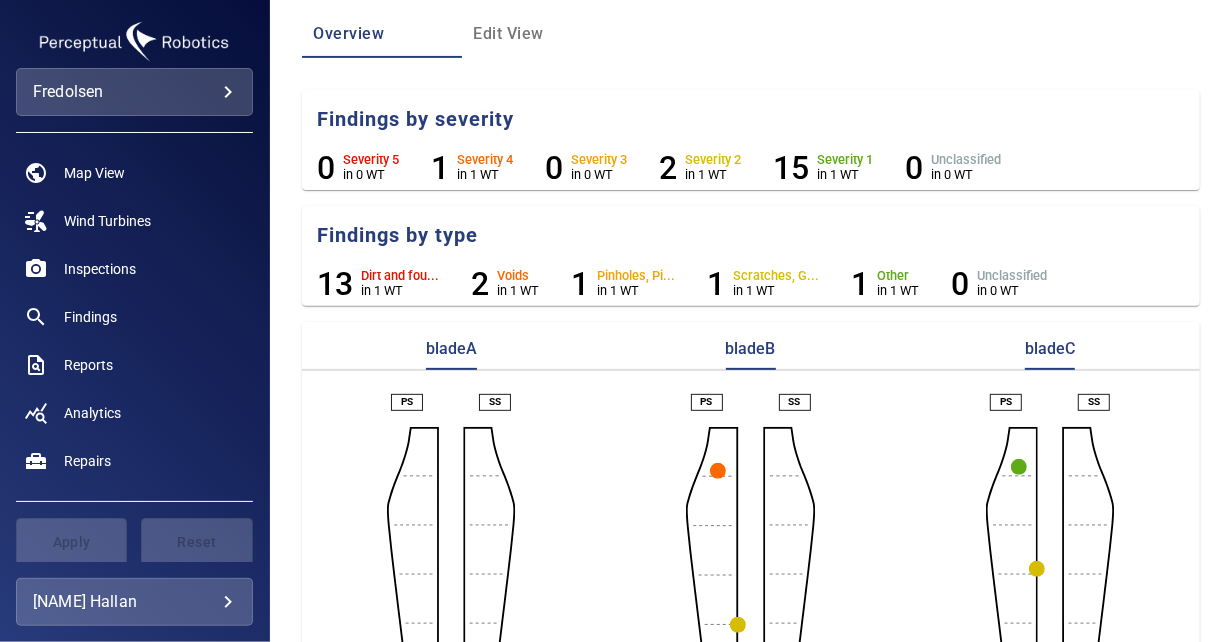 scroll, scrollTop: 169, scrollLeft: 0, axis: vertical 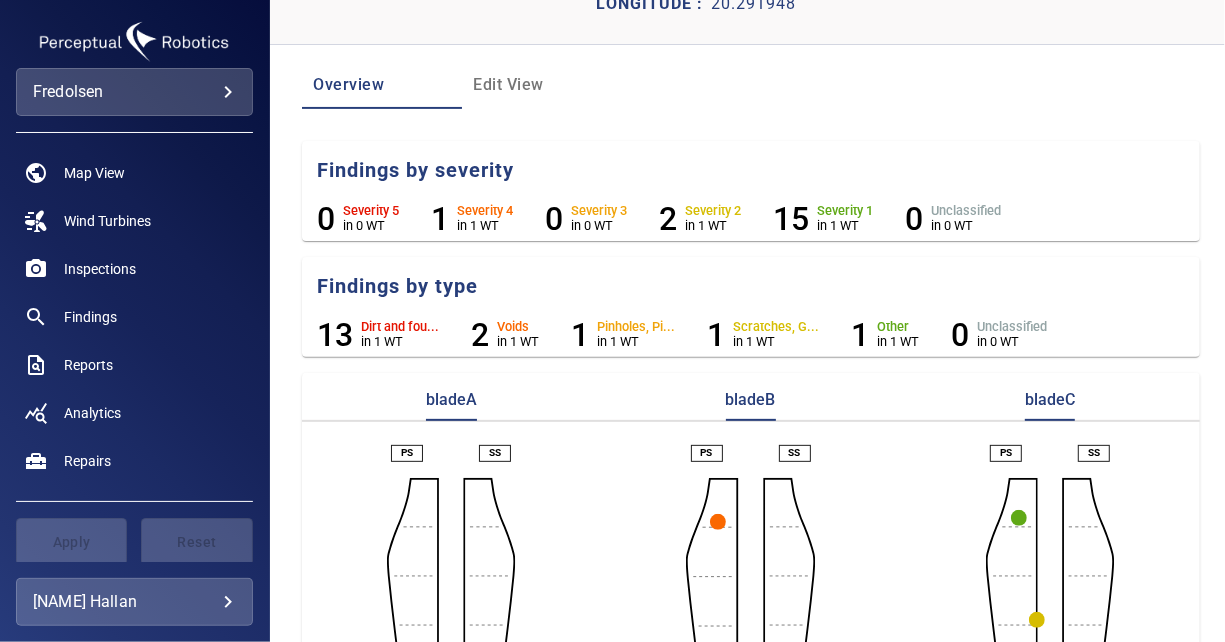 click 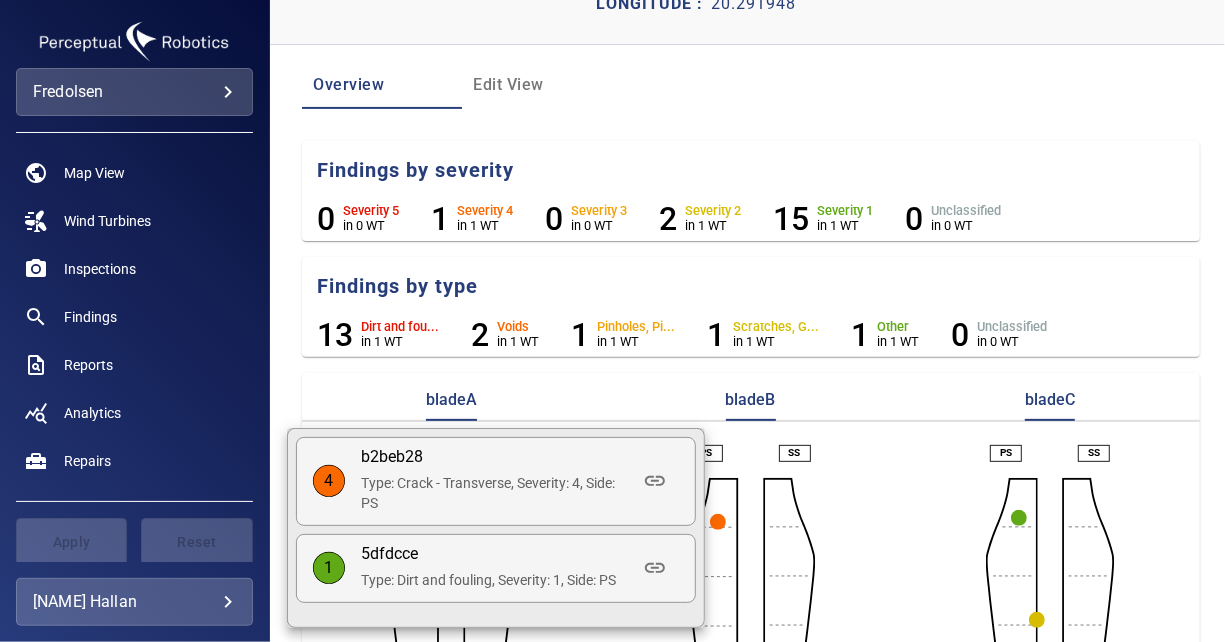 drag, startPoint x: 1215, startPoint y: 359, endPoint x: 1226, endPoint y: 481, distance: 122.494896 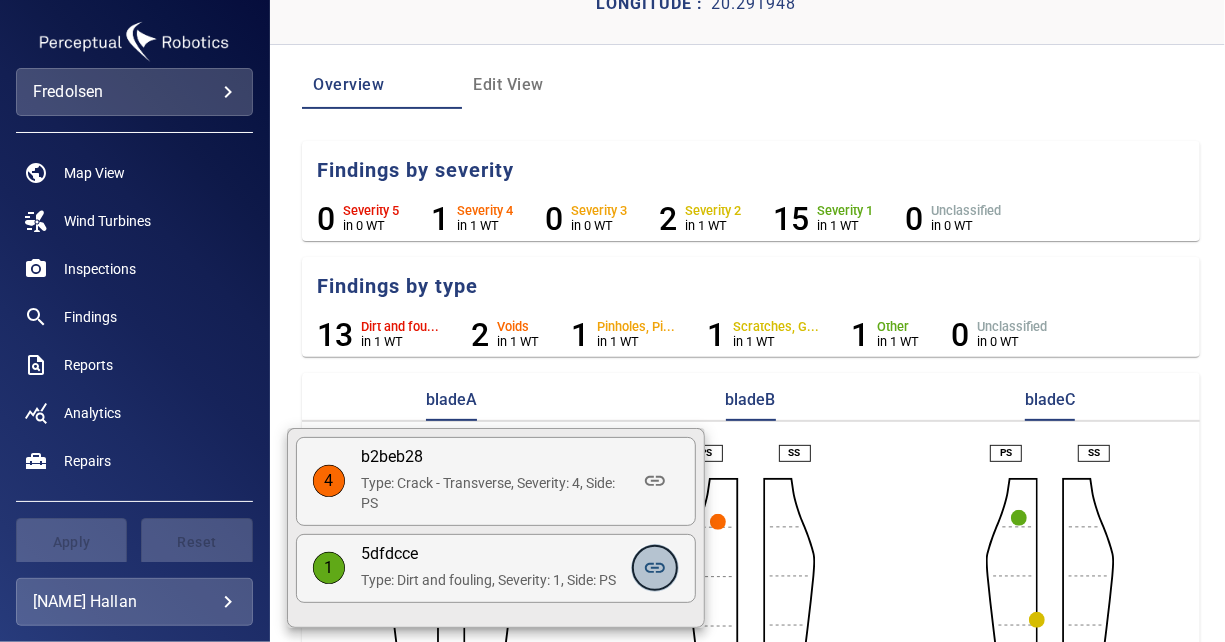 click 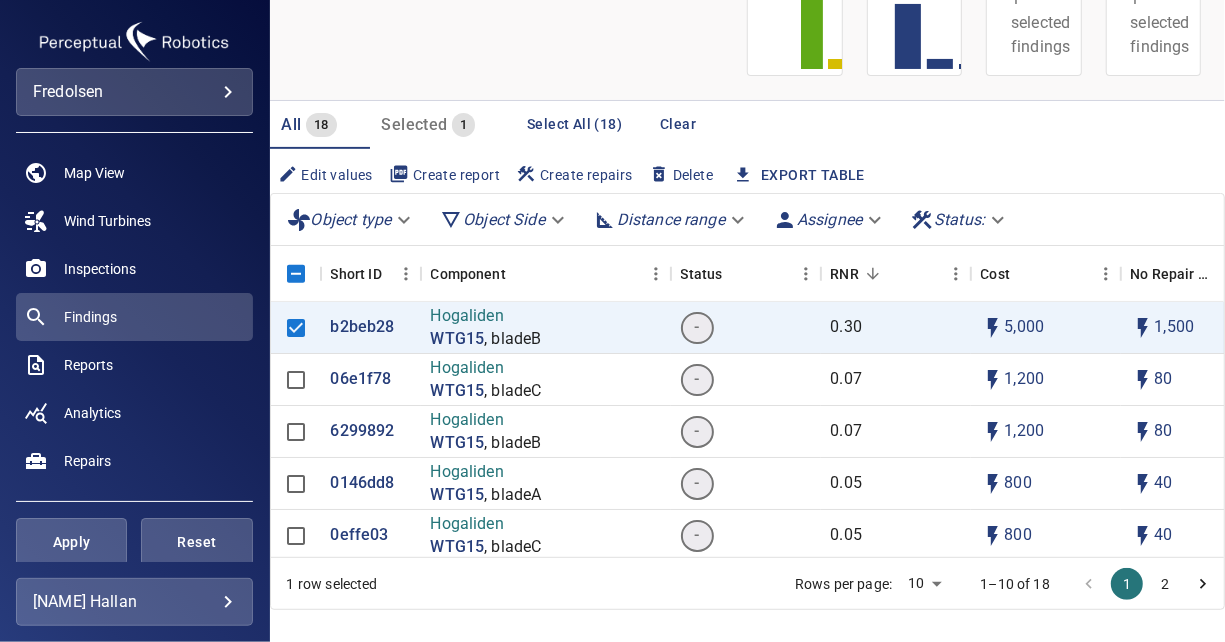 scroll, scrollTop: 239, scrollLeft: 0, axis: vertical 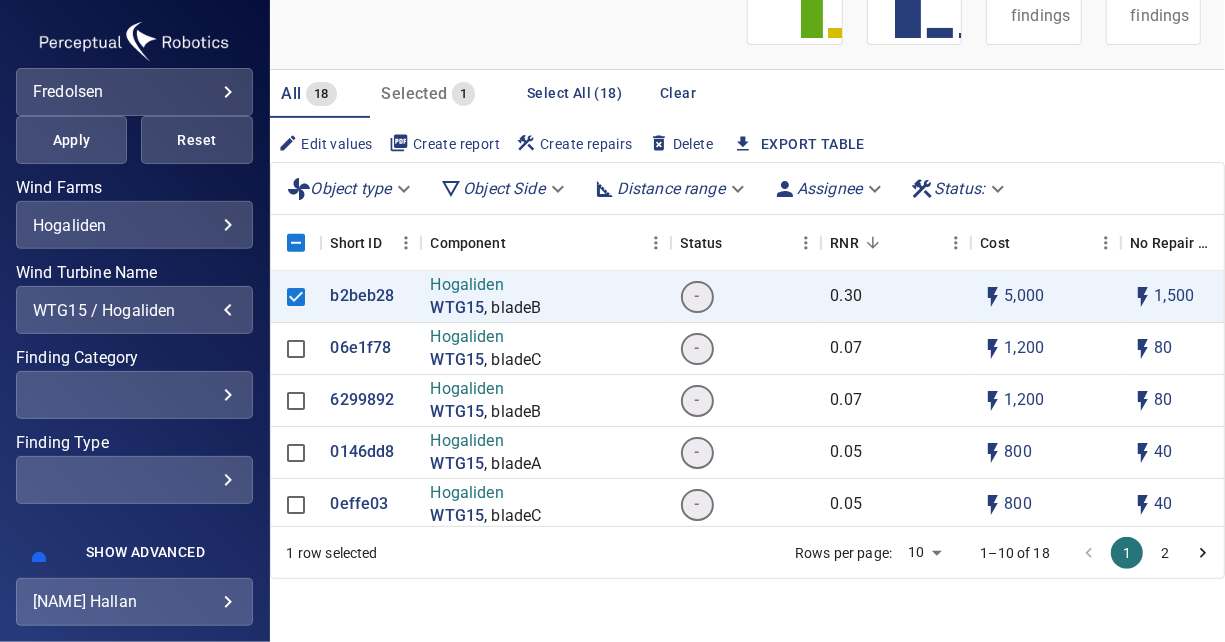 click on "WTG15 / Hogaliden" at bounding box center [134, 310] 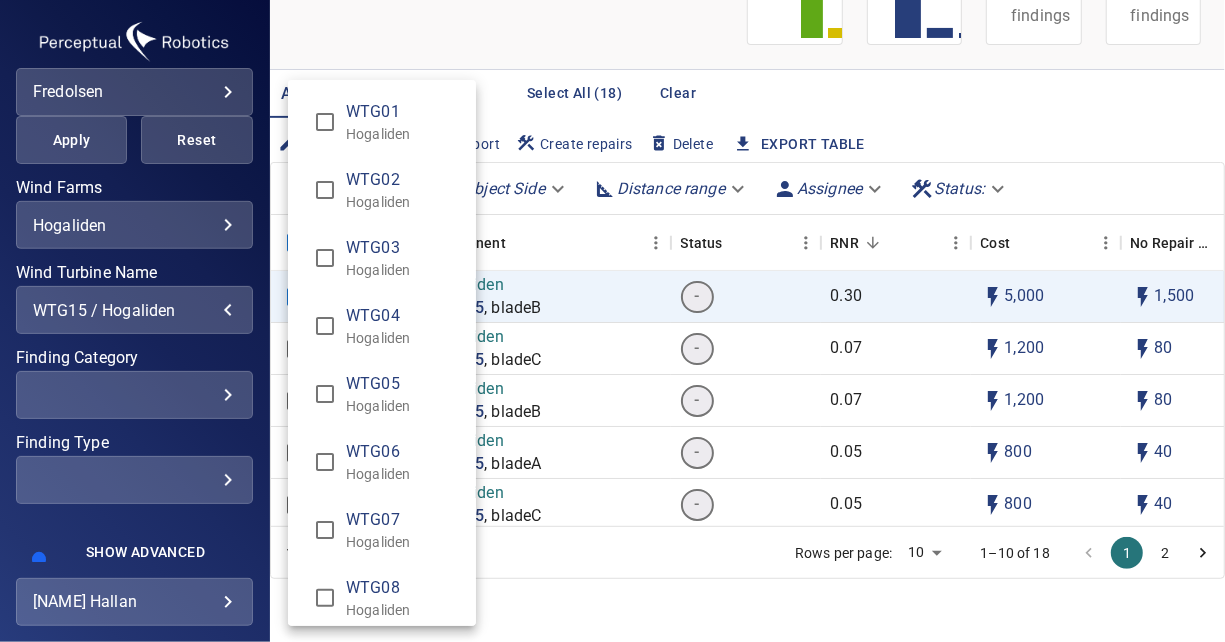 scroll, scrollTop: 721, scrollLeft: 0, axis: vertical 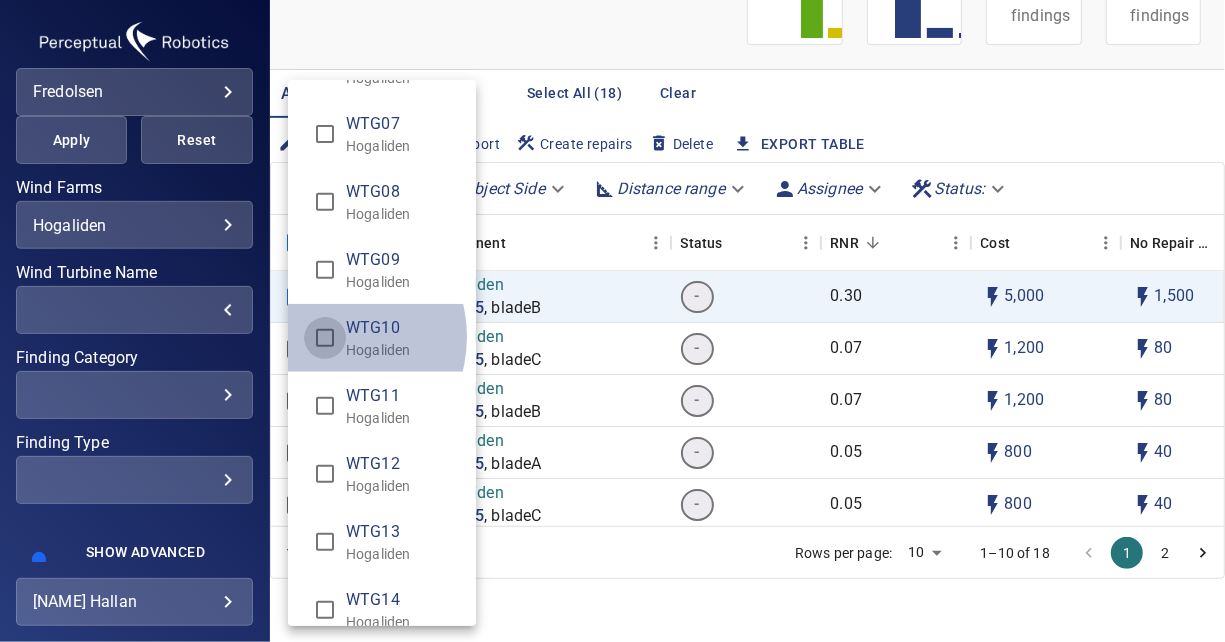 type on "**********" 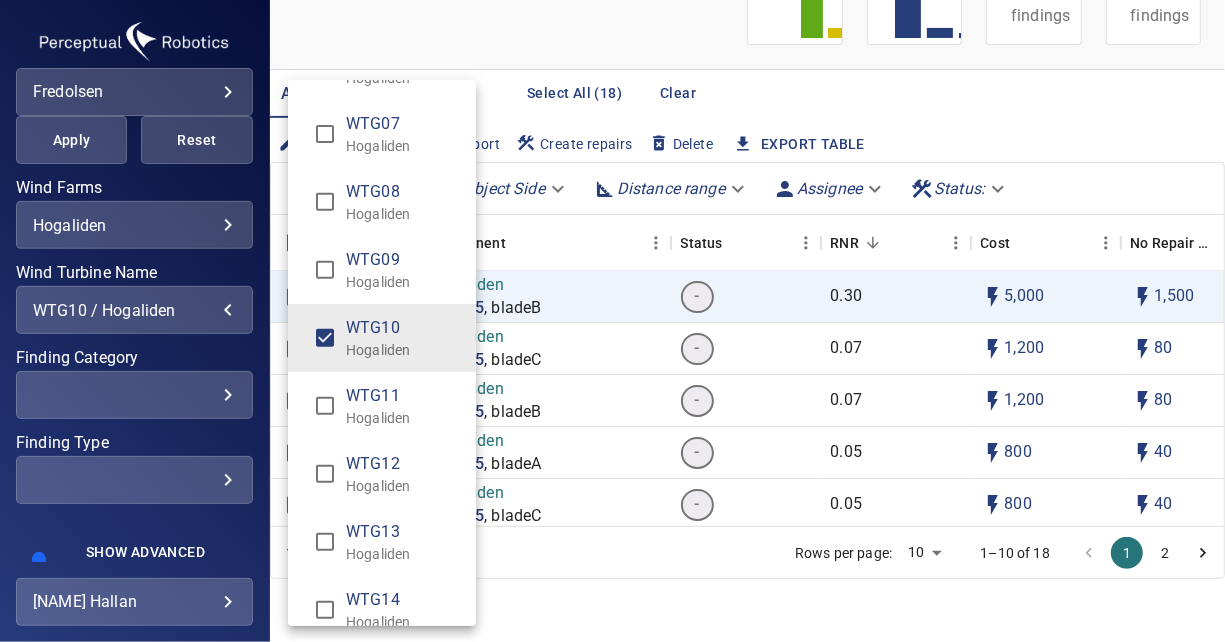 click at bounding box center [612, 321] 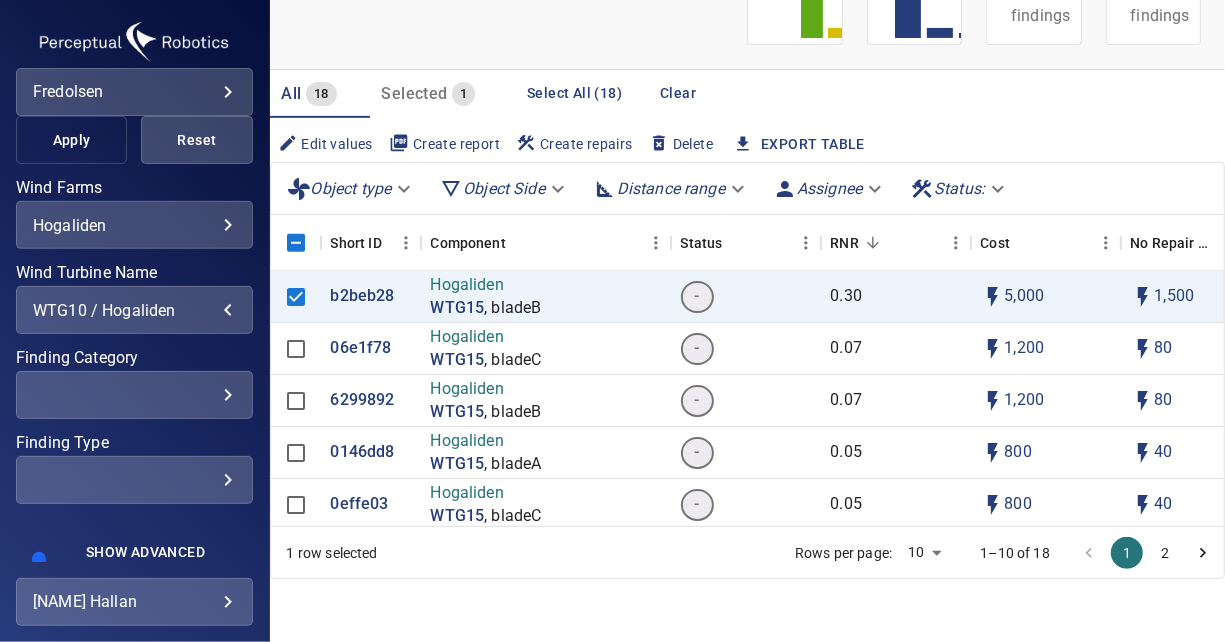 click on "Apply" at bounding box center [71, 140] 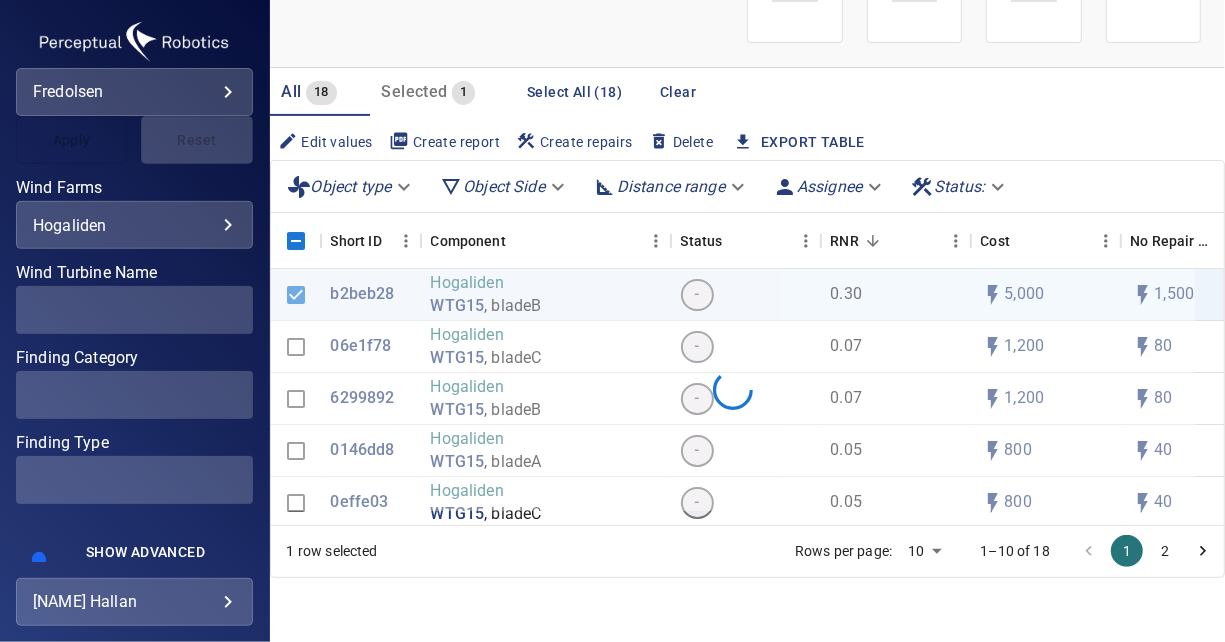 scroll, scrollTop: 138, scrollLeft: 0, axis: vertical 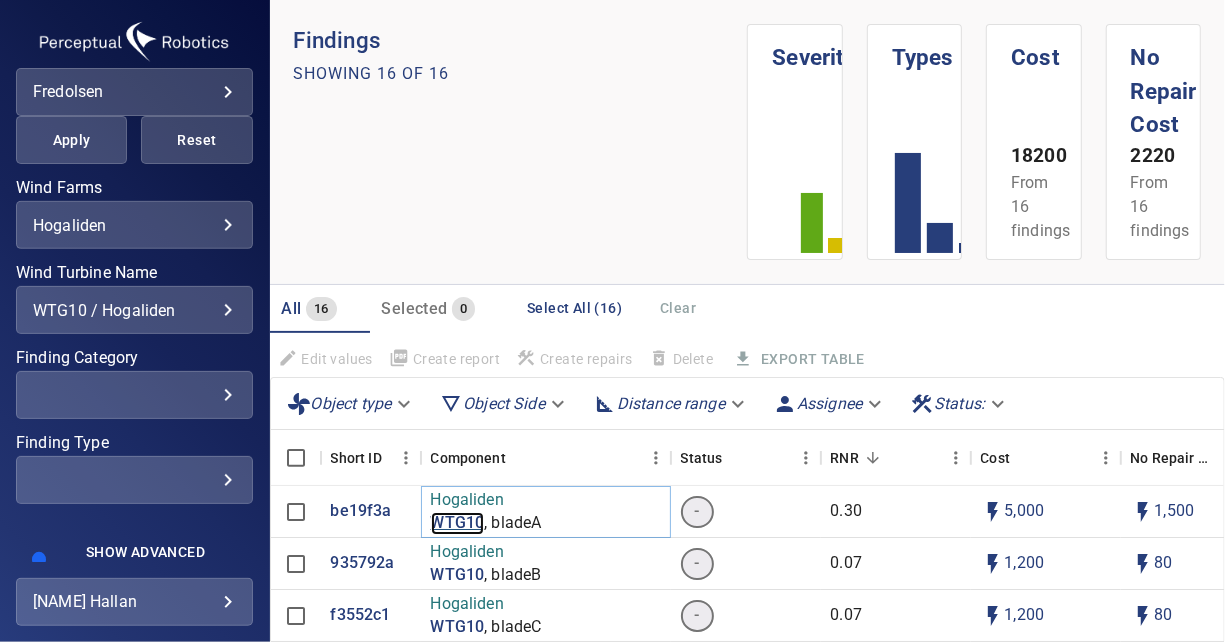 click on "WTG10" at bounding box center [458, 523] 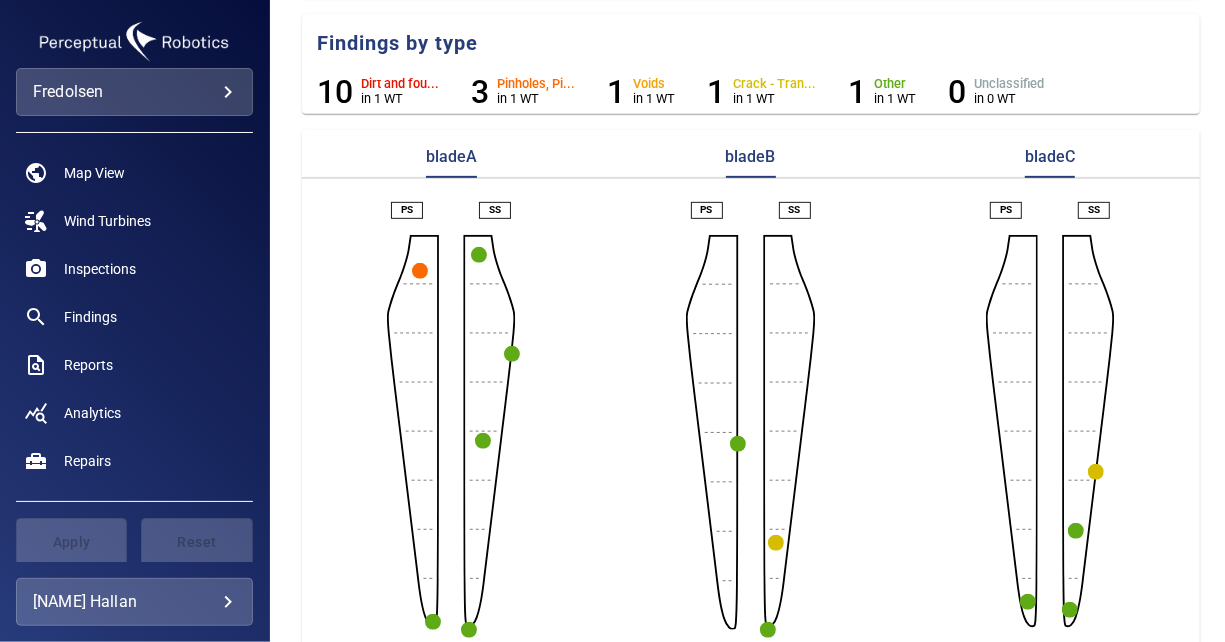 scroll, scrollTop: 410, scrollLeft: 0, axis: vertical 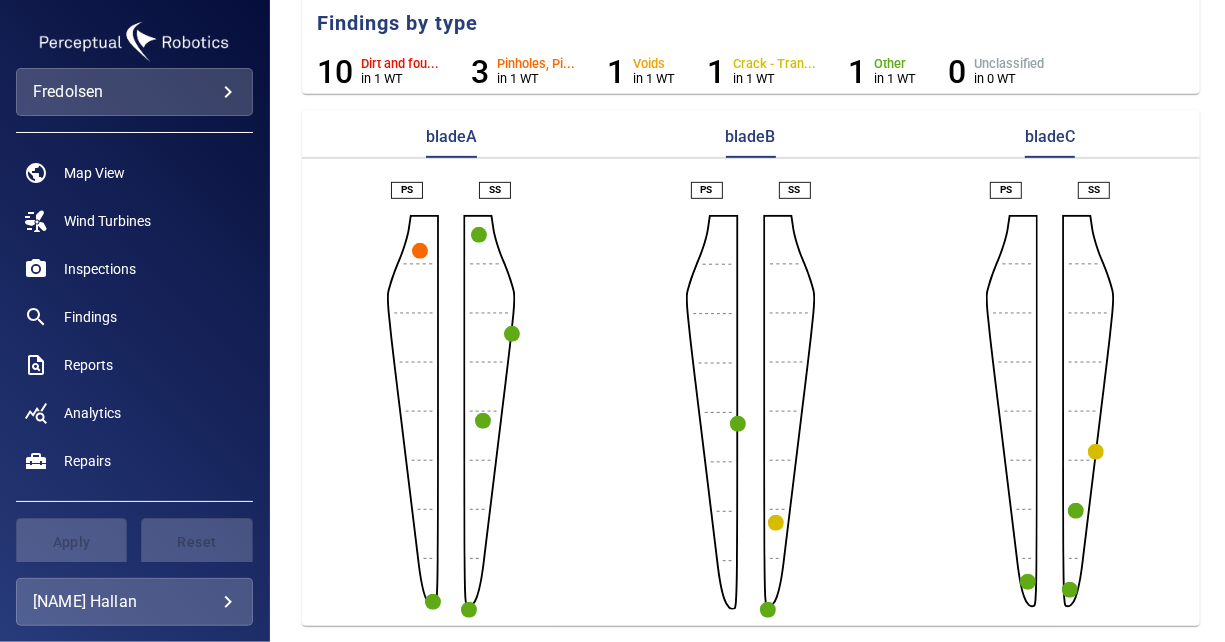 click 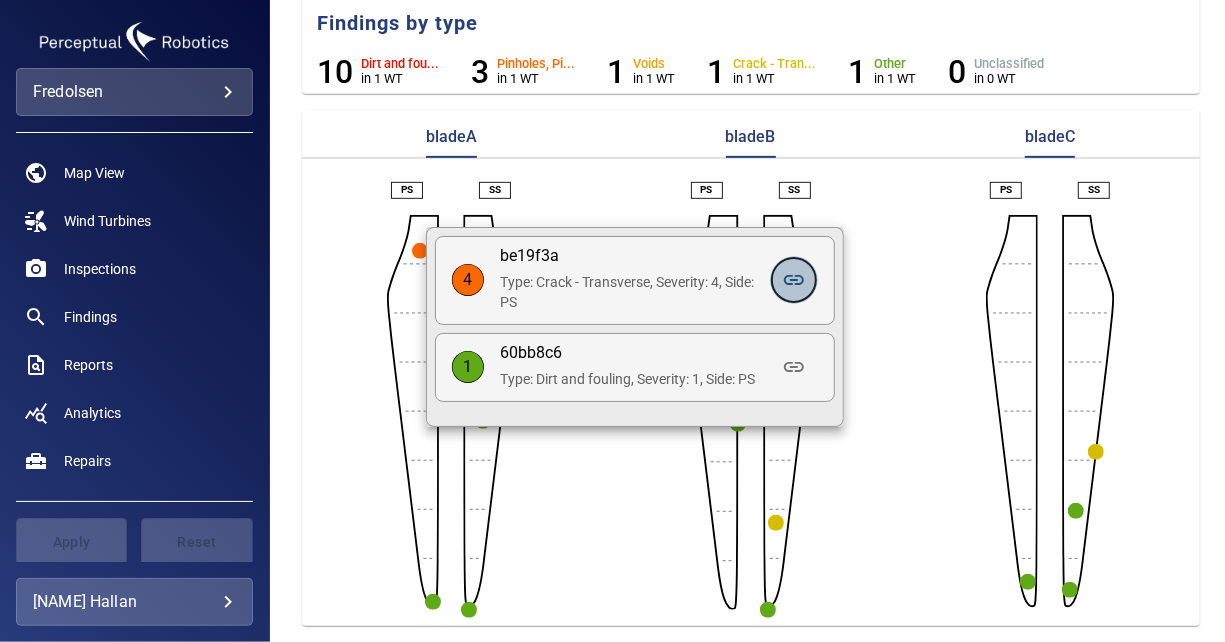 click 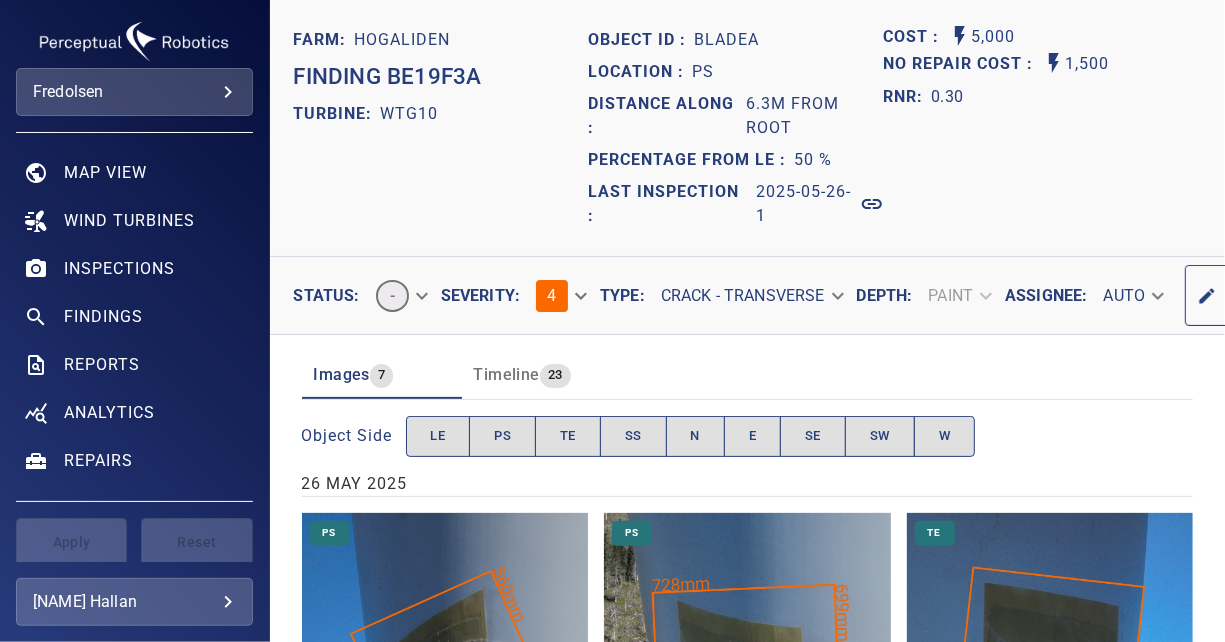 drag, startPoint x: 1224, startPoint y: 521, endPoint x: 1224, endPoint y: 561, distance: 40 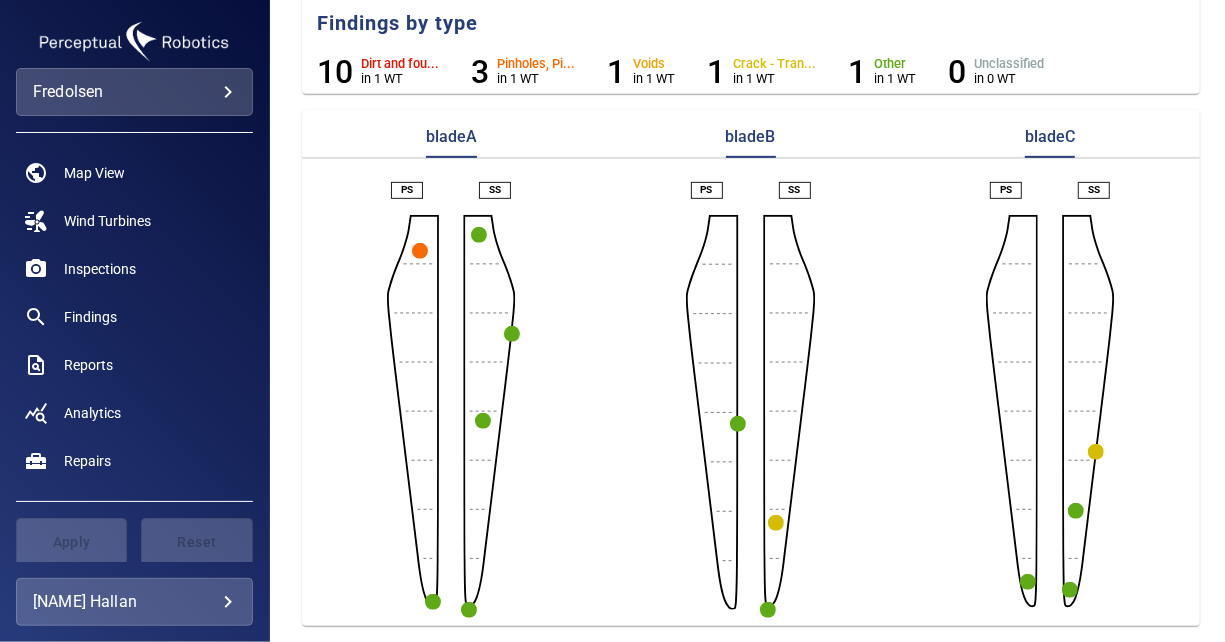 scroll, scrollTop: 410, scrollLeft: 0, axis: vertical 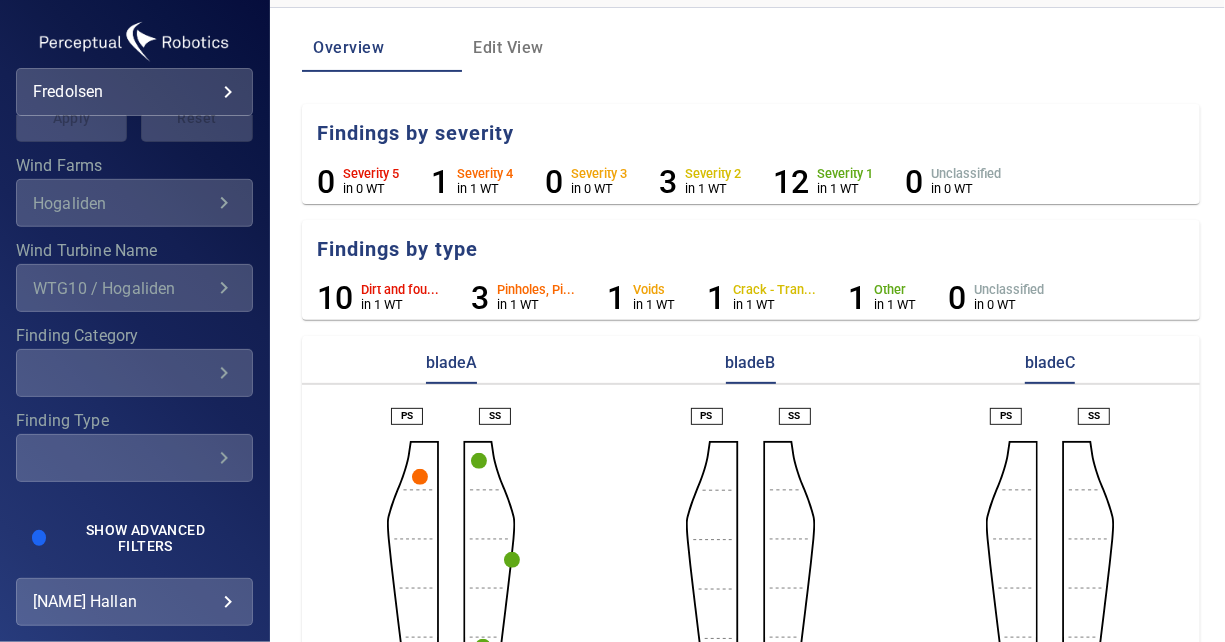 click 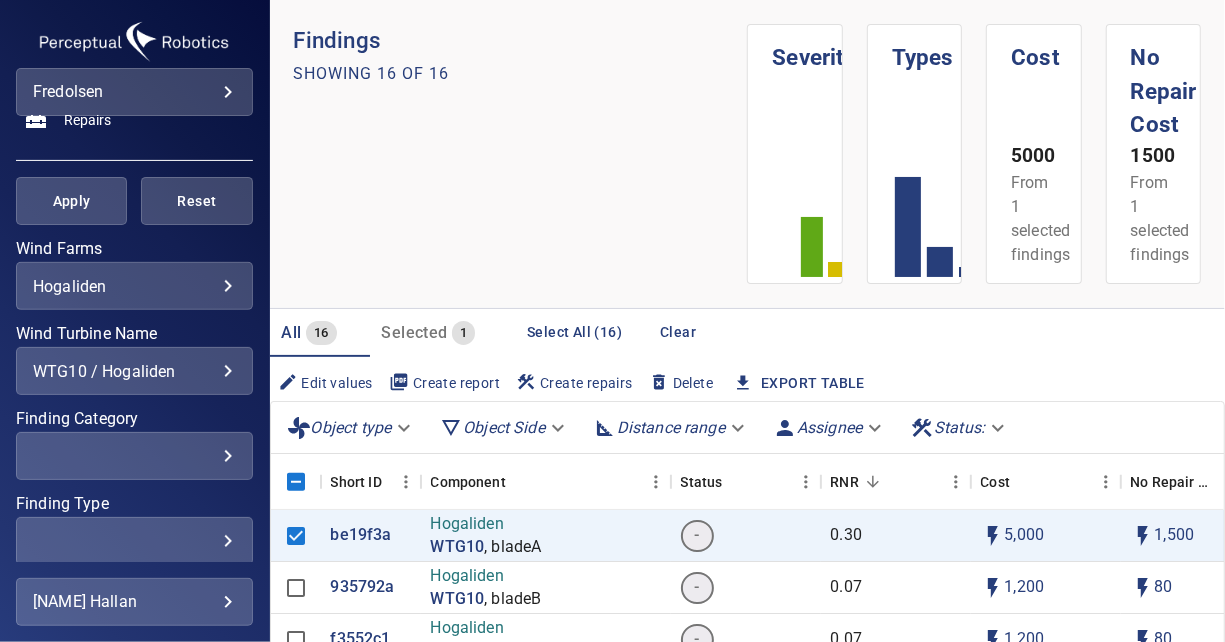 scroll, scrollTop: 347, scrollLeft: 0, axis: vertical 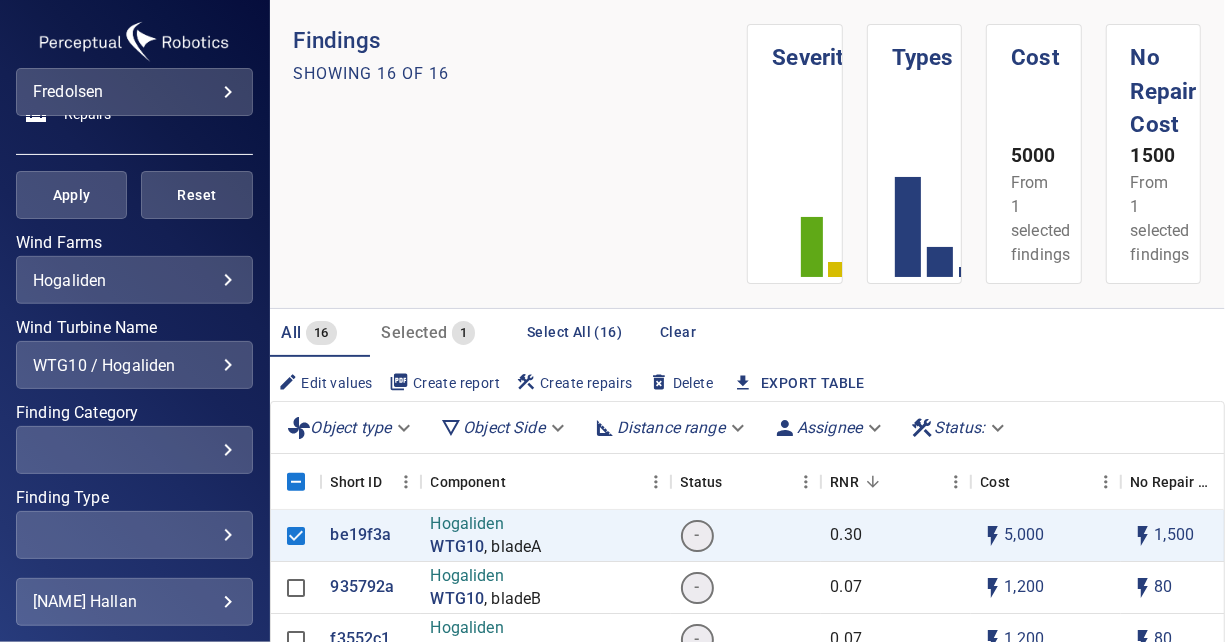 click on "WTG10 / Hogaliden" at bounding box center [134, 365] 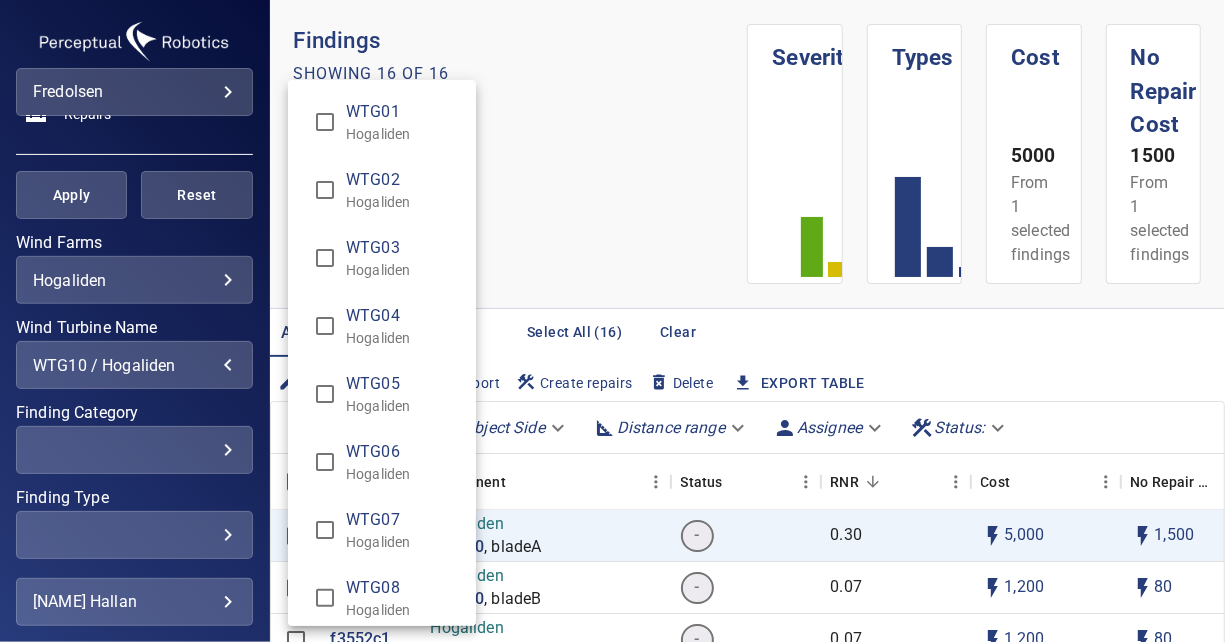scroll, scrollTop: 381, scrollLeft: 0, axis: vertical 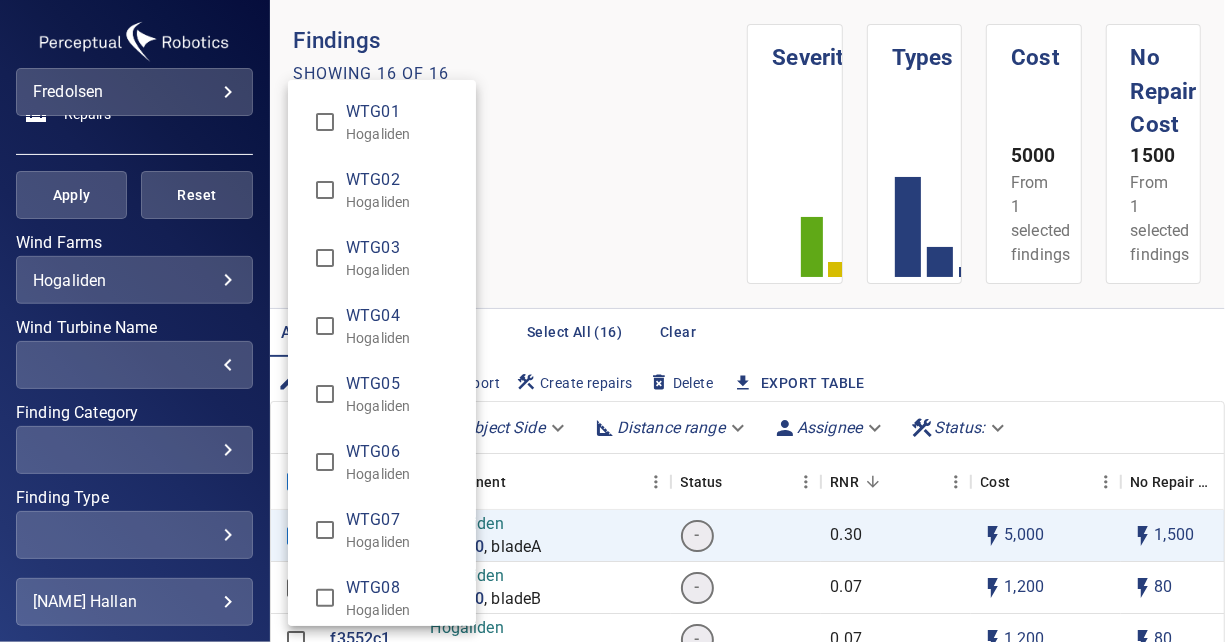 type on "**********" 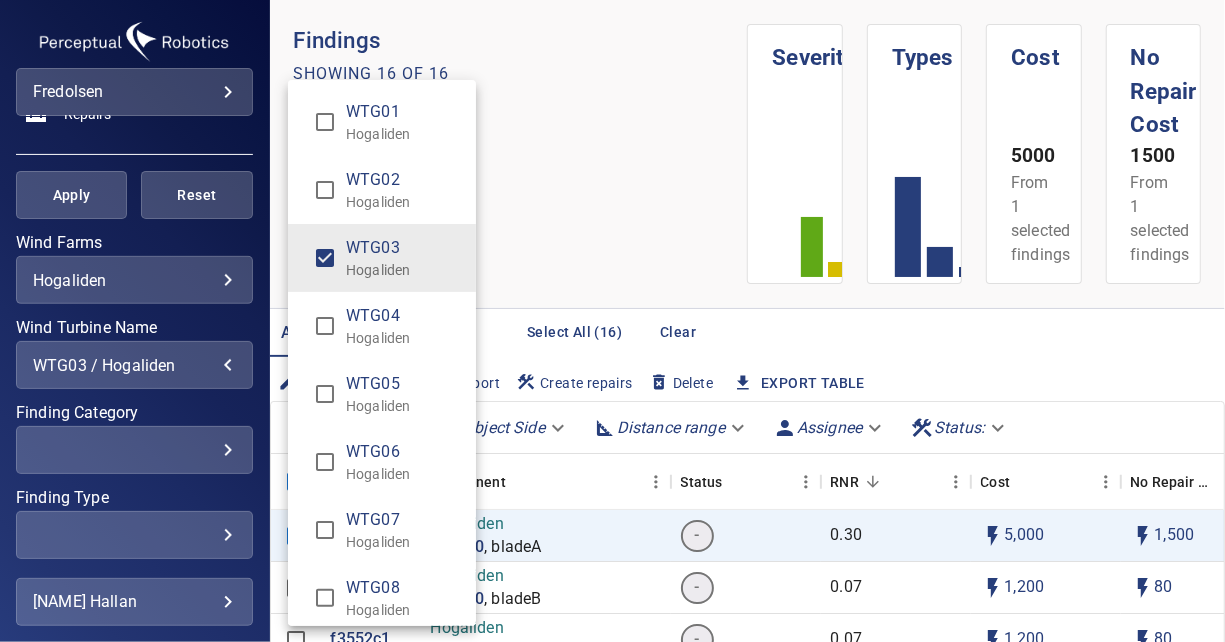 click at bounding box center (612, 321) 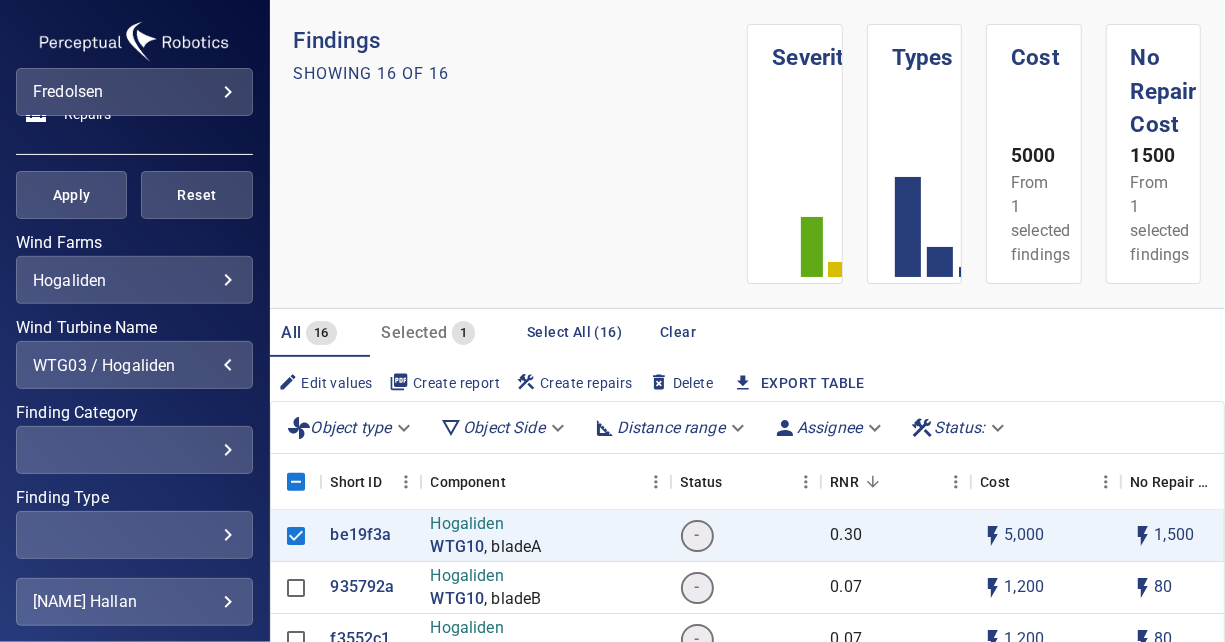 click on "Apply" at bounding box center [71, 195] 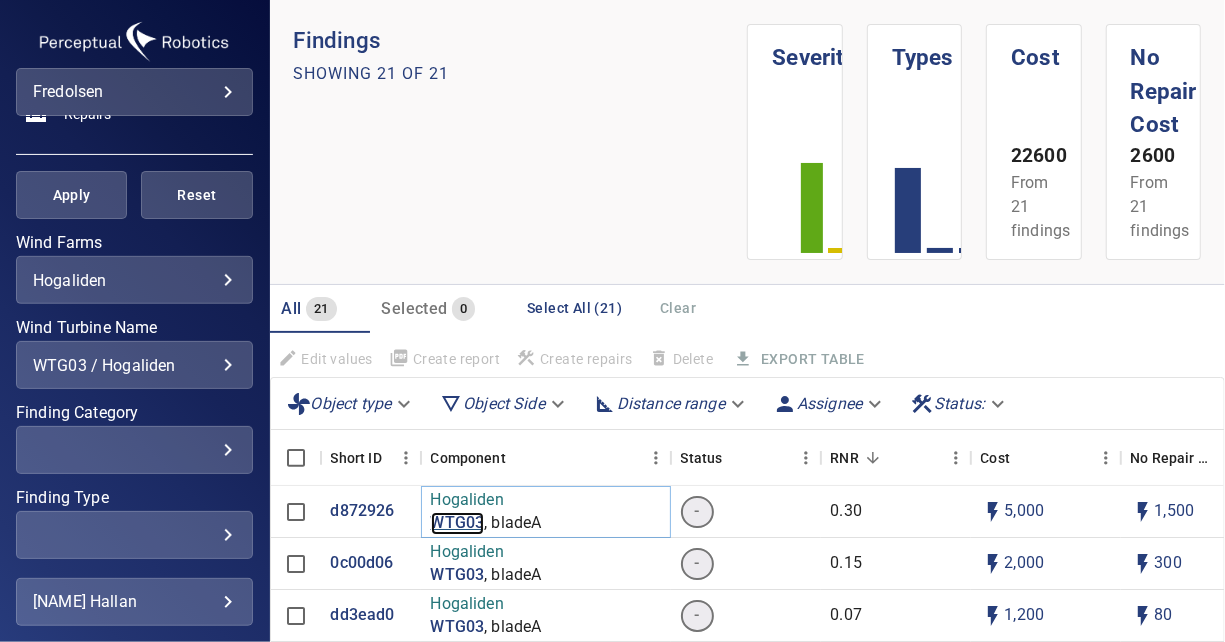 click on "WTG03" at bounding box center (458, 523) 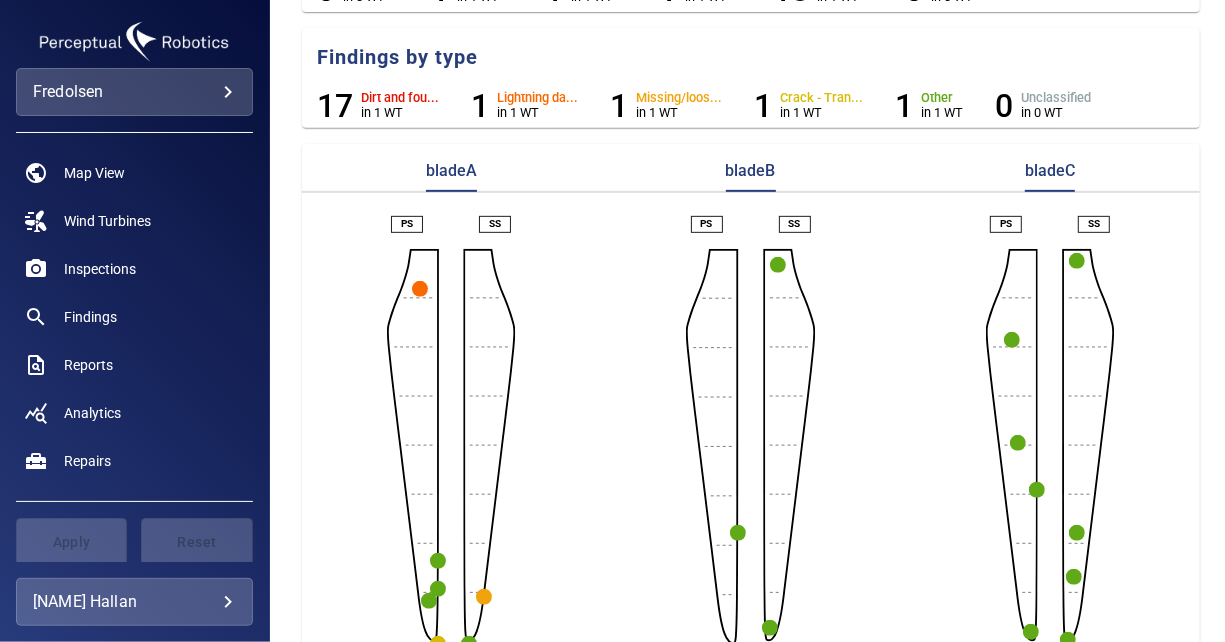 scroll, scrollTop: 410, scrollLeft: 0, axis: vertical 